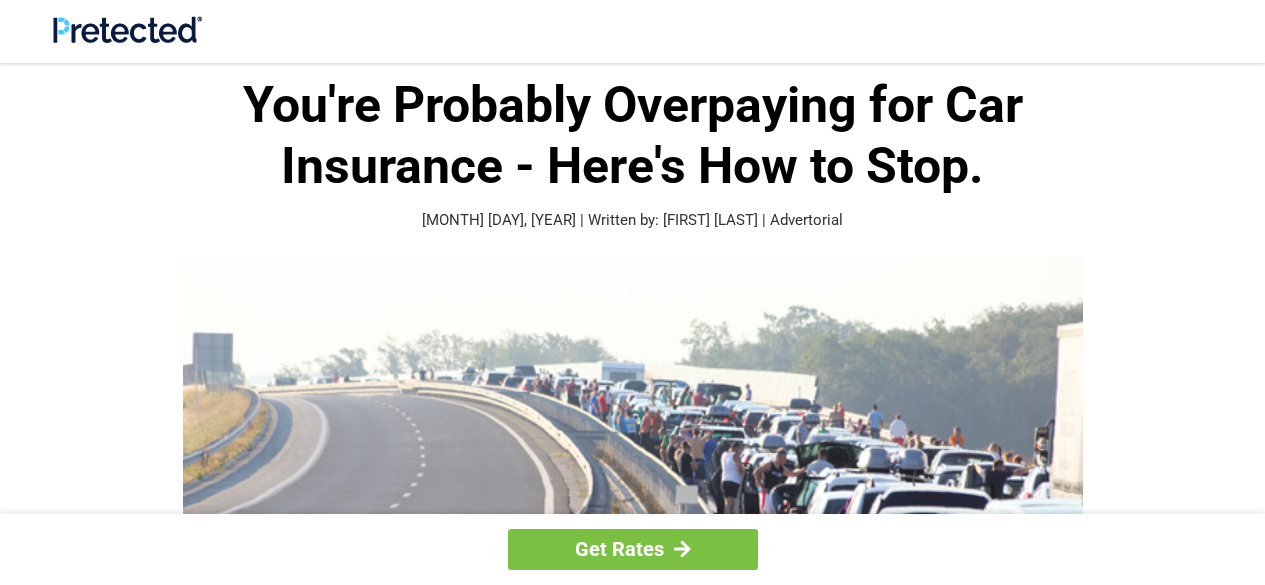 scroll, scrollTop: 0, scrollLeft: 0, axis: both 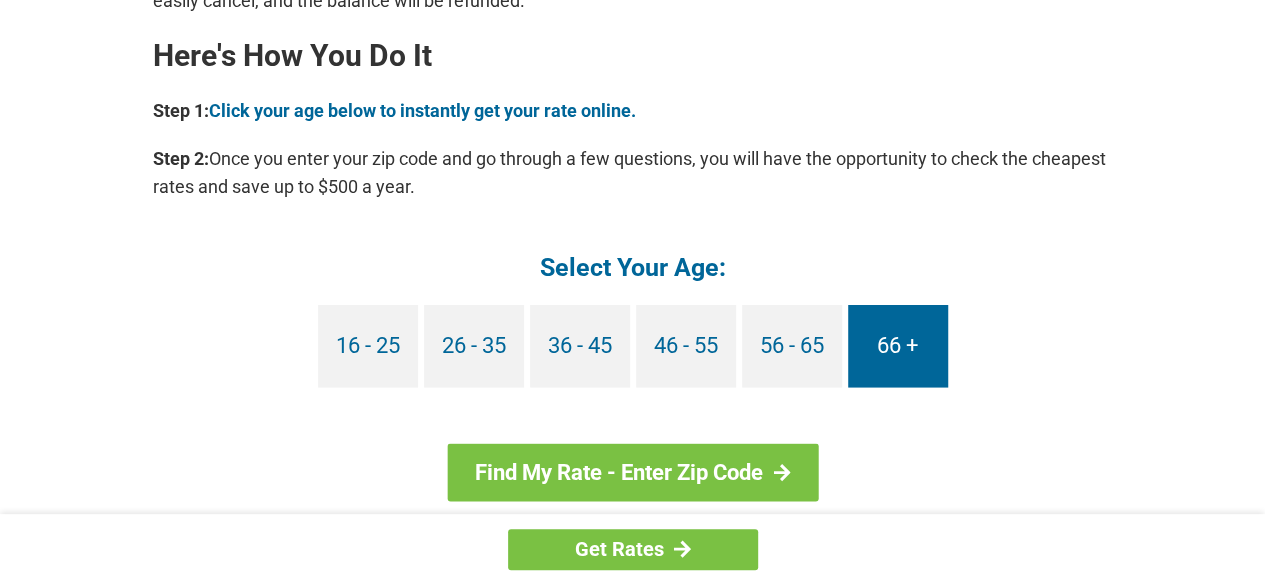 click on "66 +" at bounding box center [898, 345] 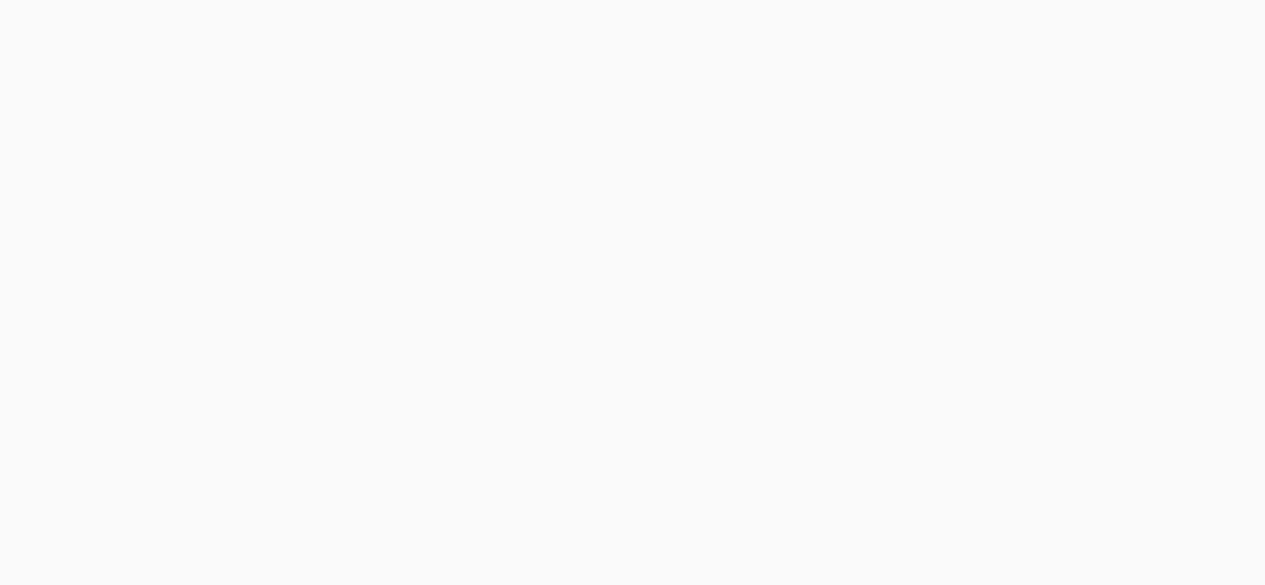 scroll, scrollTop: 0, scrollLeft: 0, axis: both 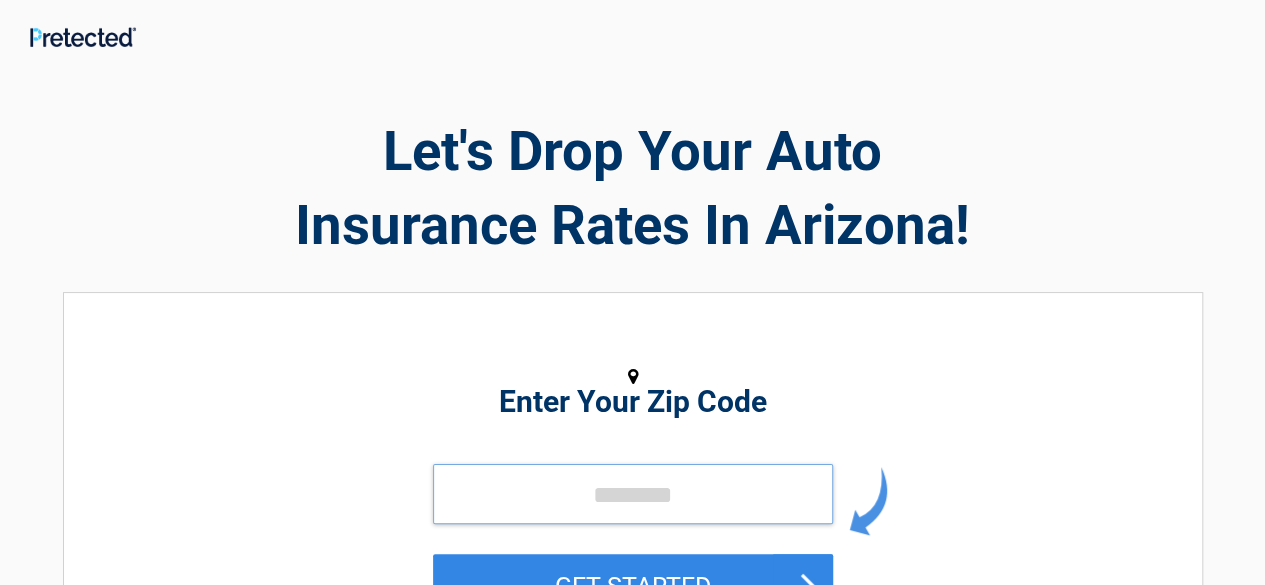 click at bounding box center (633, 494) 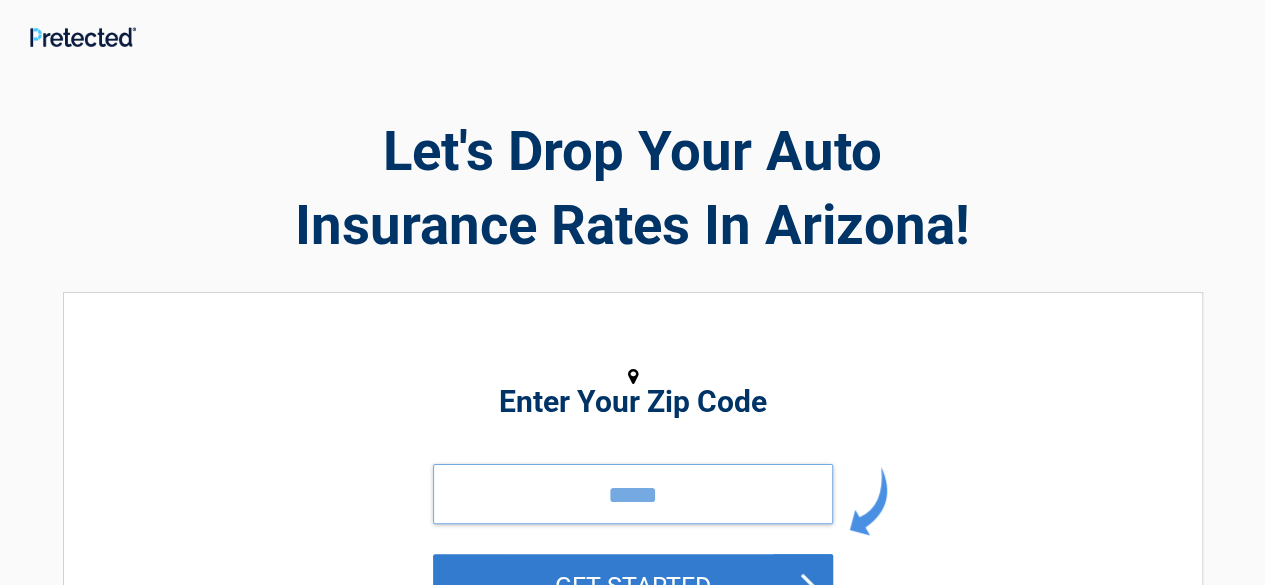 type on "*****" 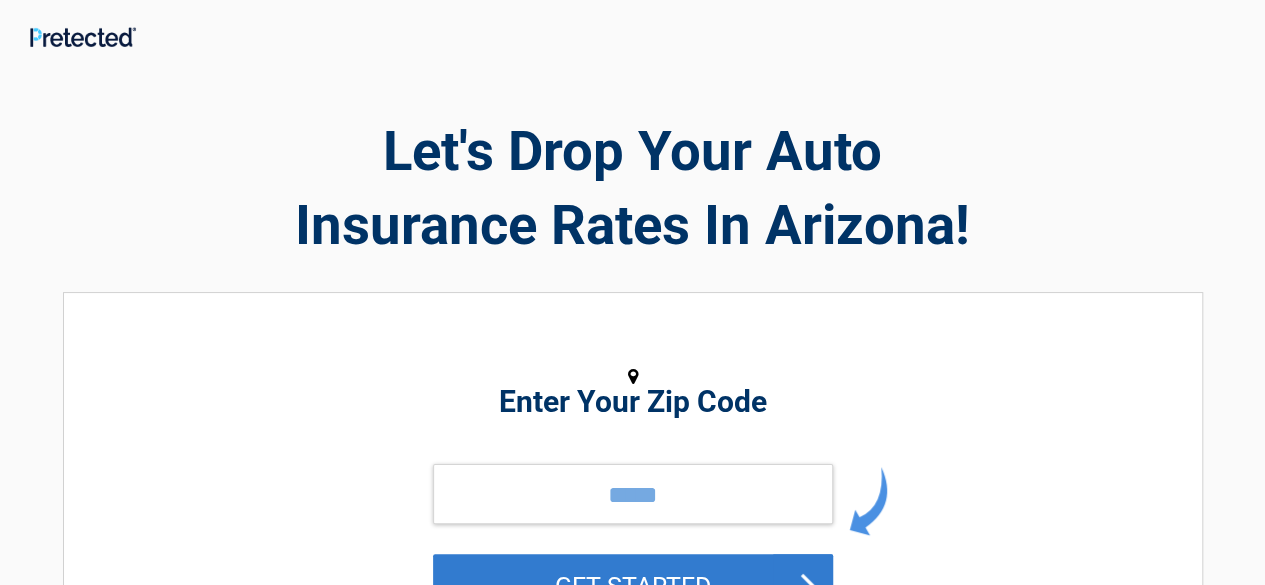 click on "GET STARTED" at bounding box center (633, 586) 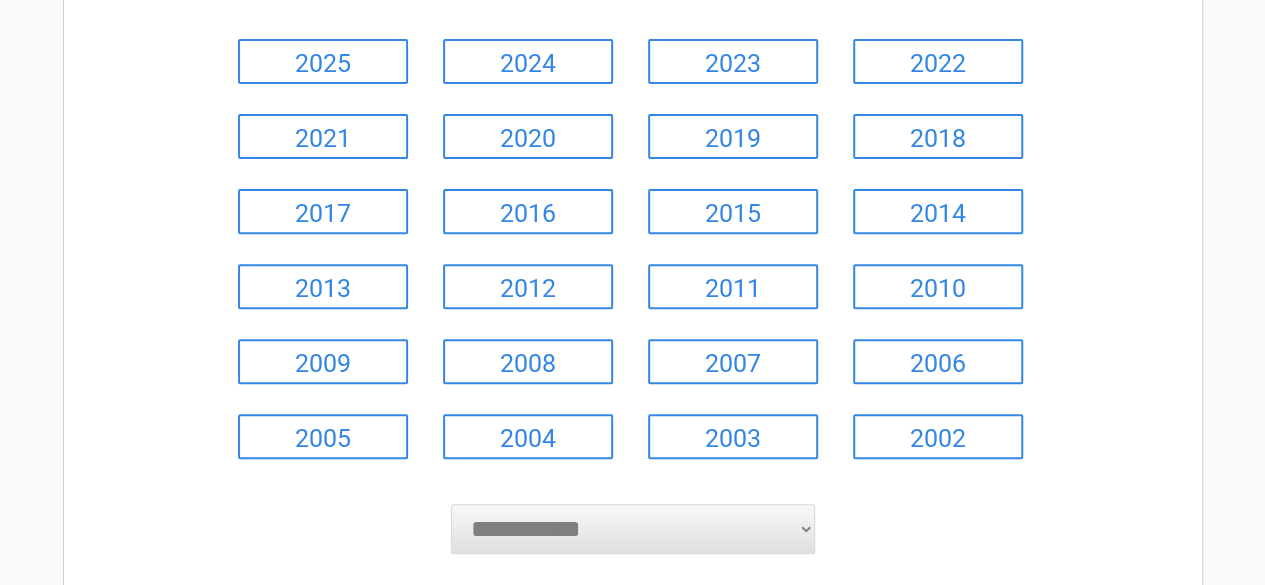 scroll, scrollTop: 305, scrollLeft: 0, axis: vertical 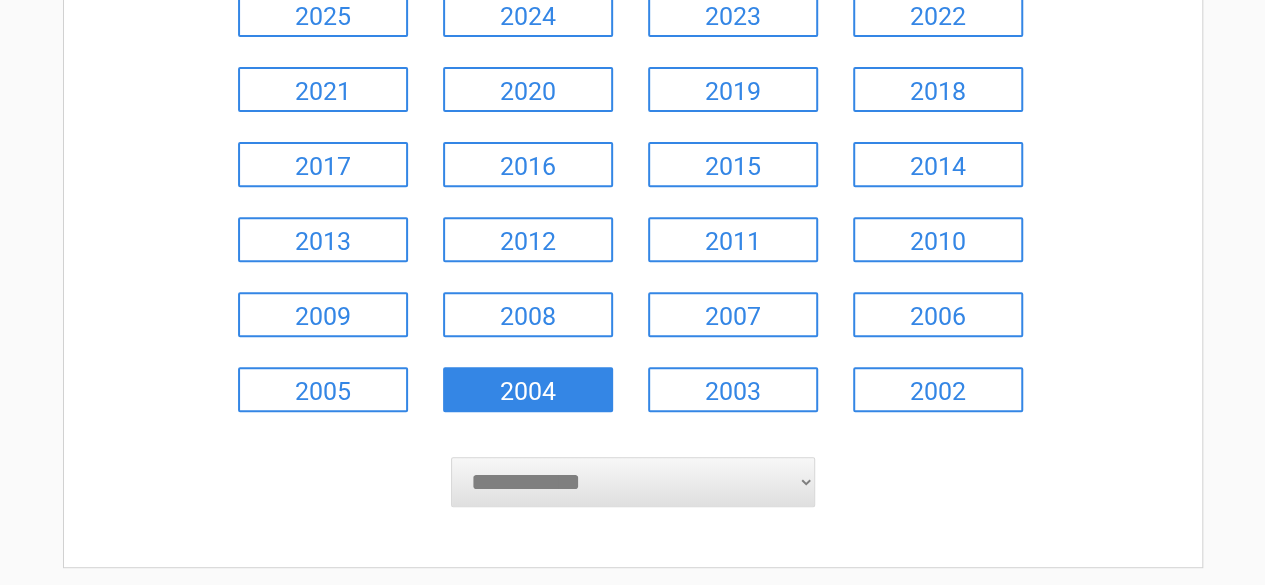 click on "2004" at bounding box center (528, 389) 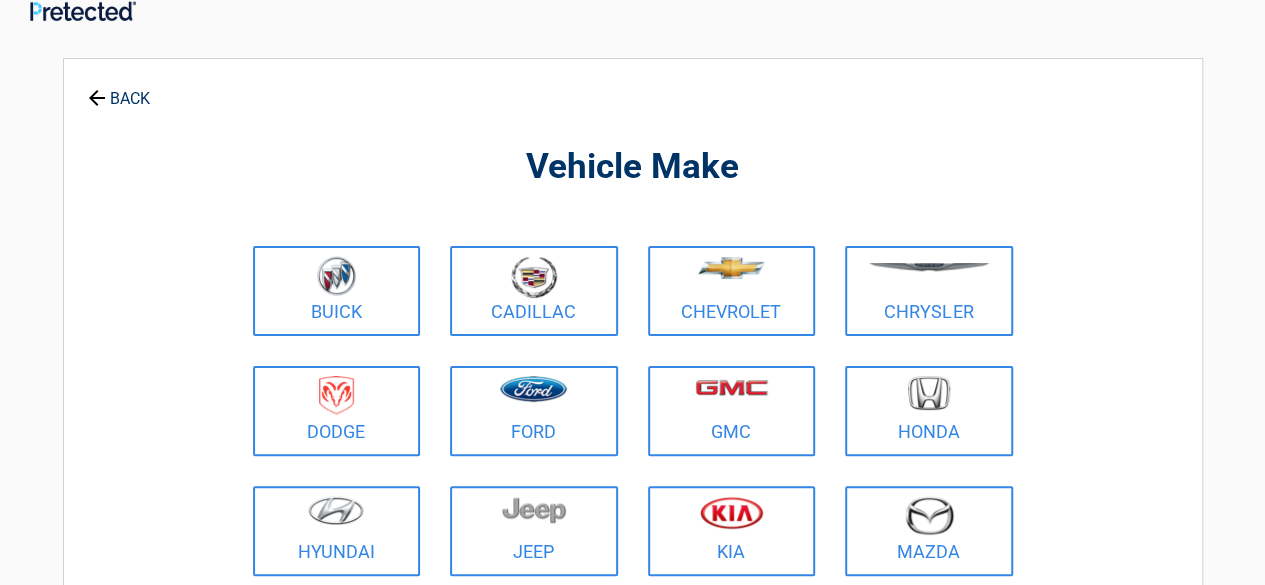 scroll, scrollTop: 0, scrollLeft: 0, axis: both 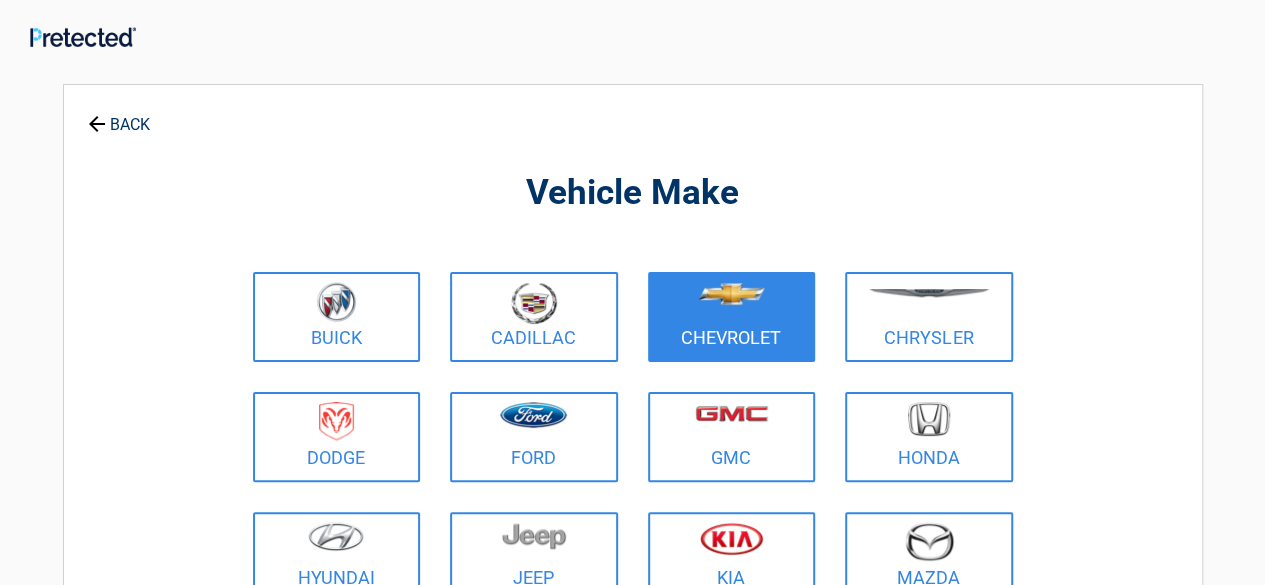 click at bounding box center (731, 294) 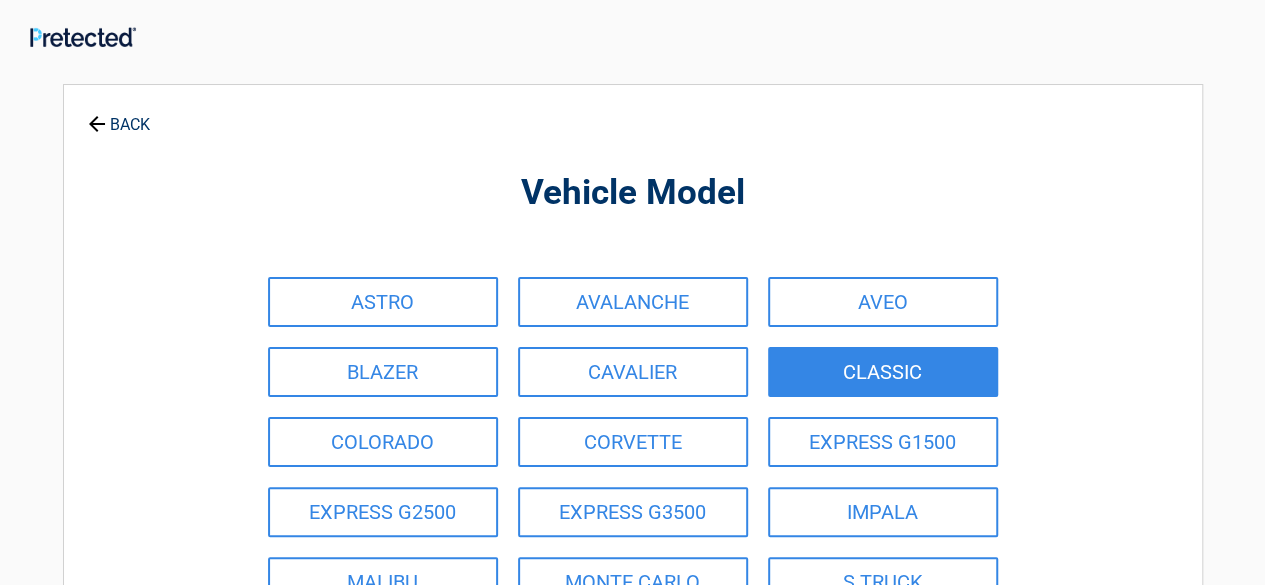 click on "CLASSIC" at bounding box center [883, 372] 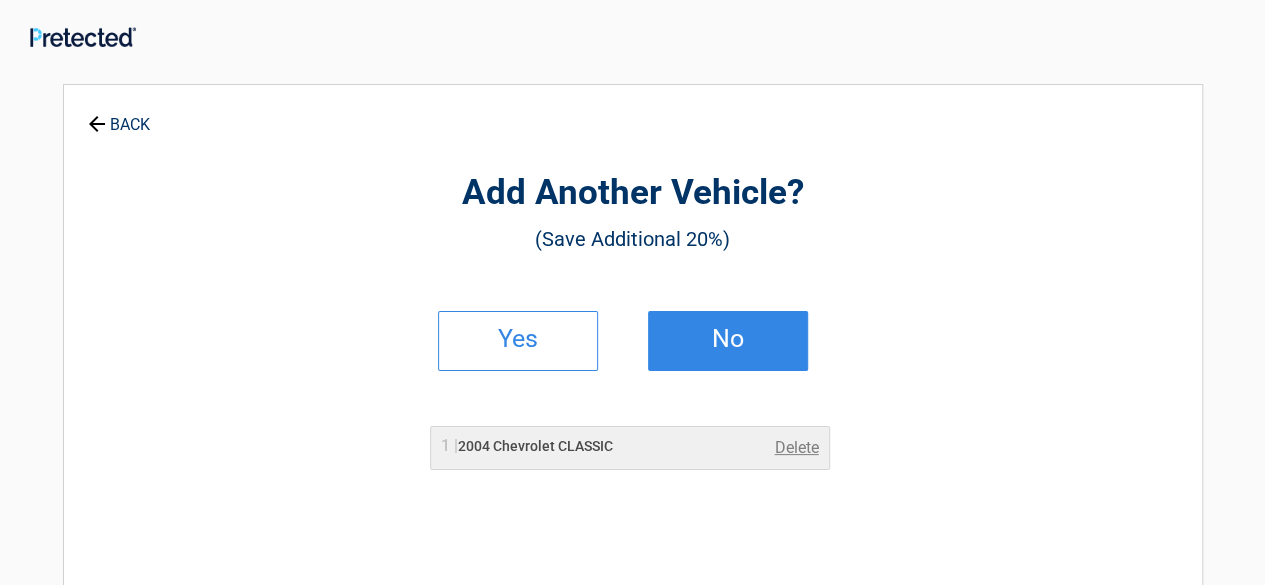 click on "No" at bounding box center [728, 341] 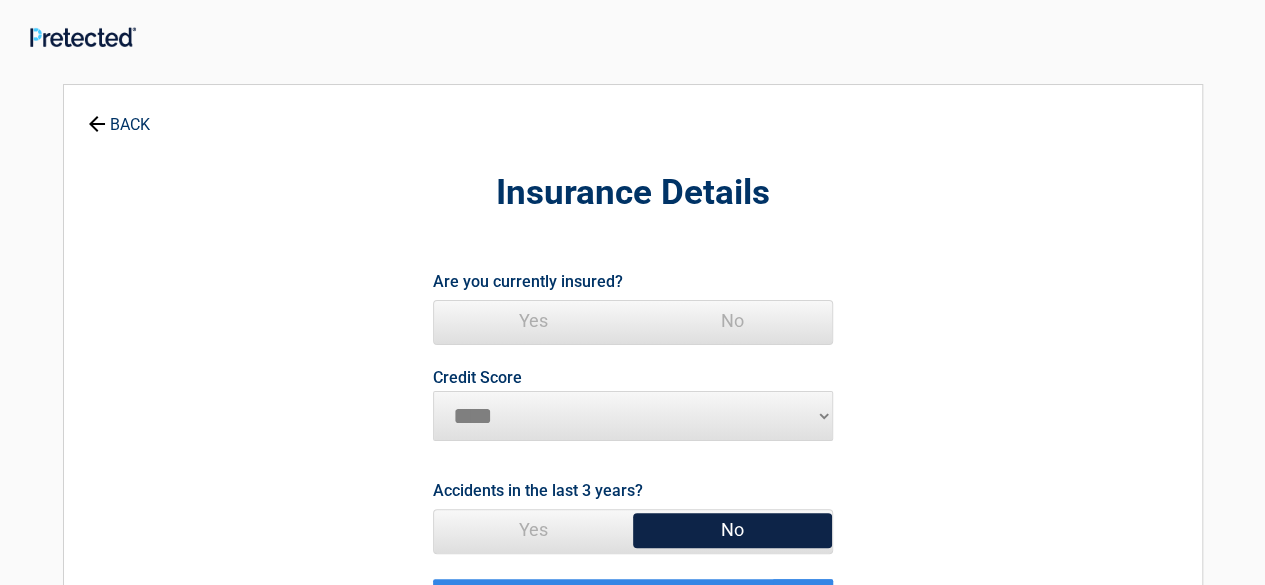 click on "Yes" at bounding box center (533, 321) 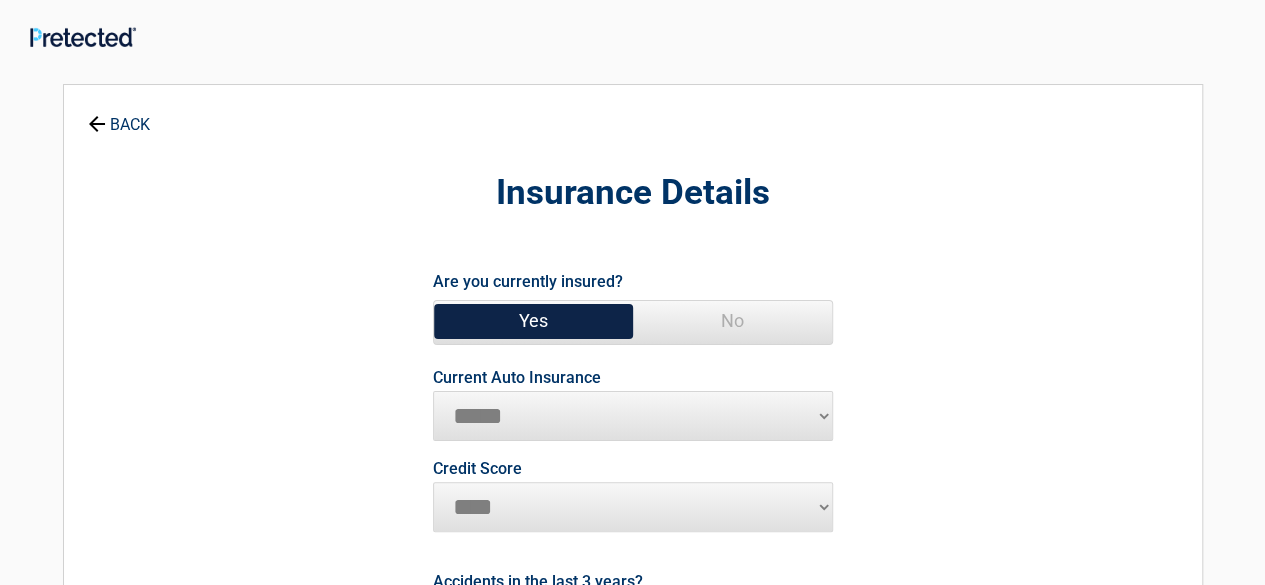 click on "**********" at bounding box center (633, 416) 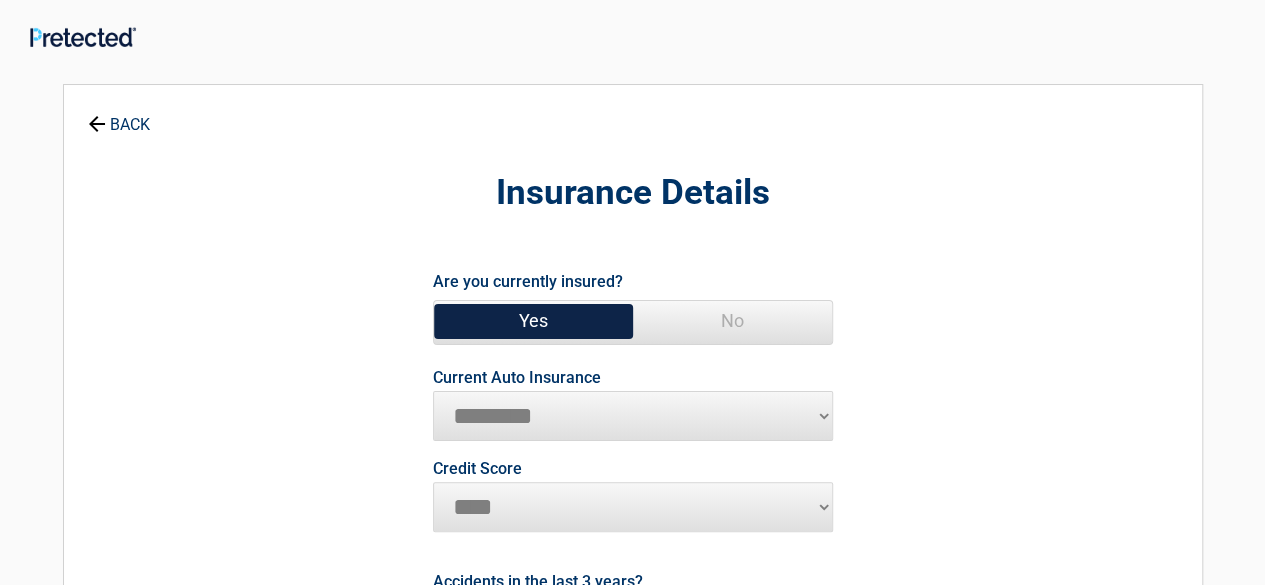 click on "**********" at bounding box center [633, 416] 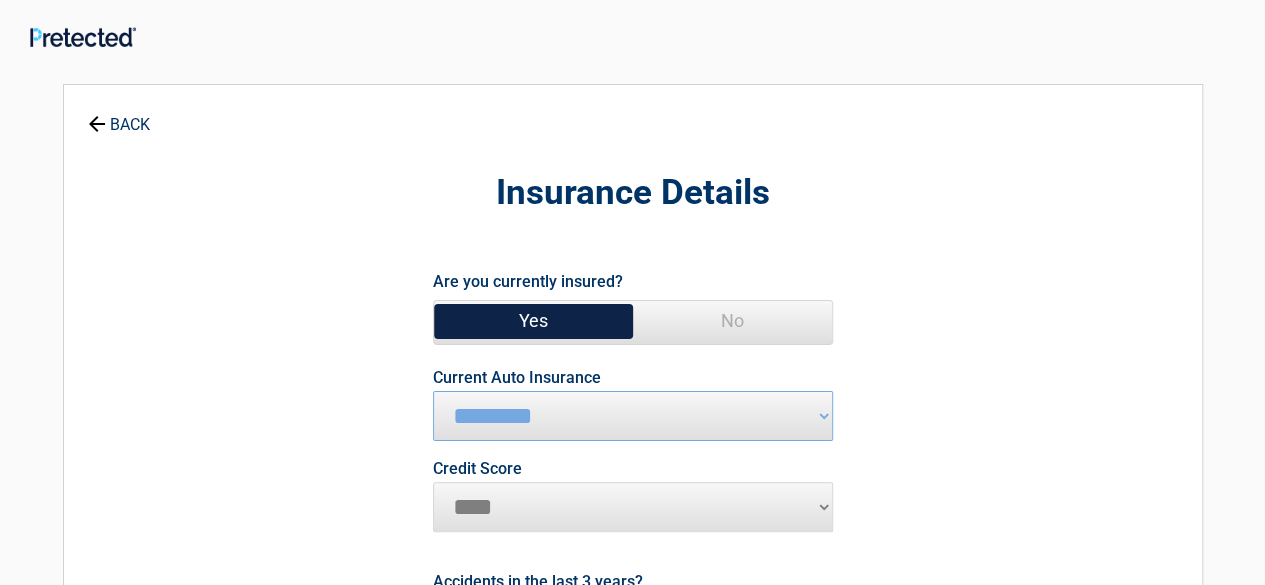 click on "*********
****
*******
****" at bounding box center [633, 507] 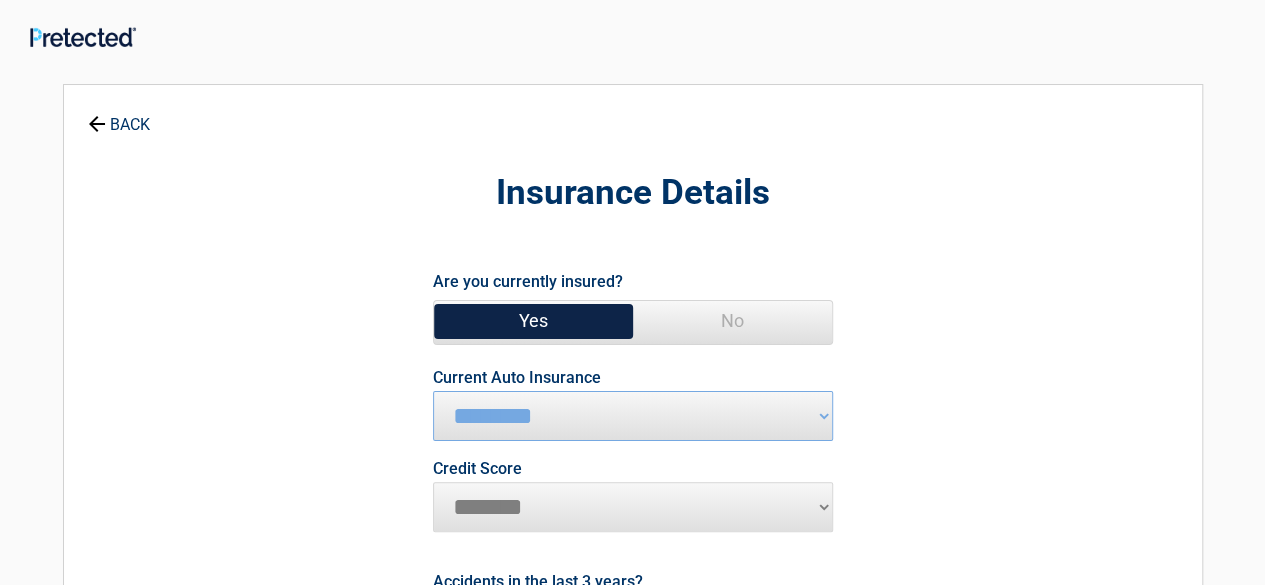 click on "*********
****
*******
****" at bounding box center [633, 507] 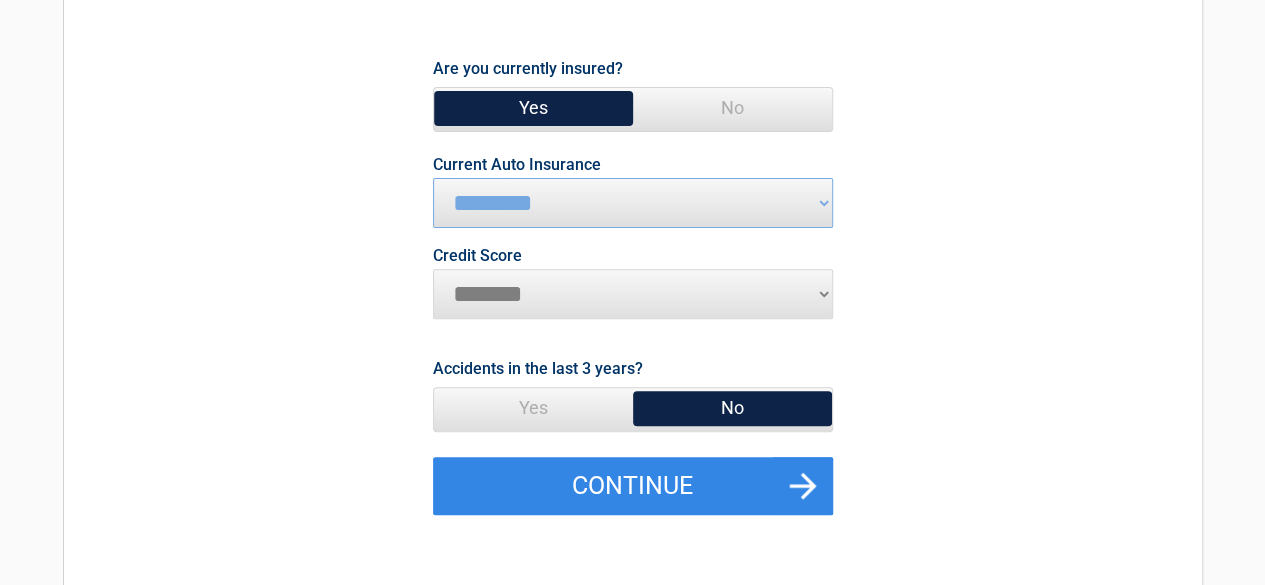 scroll, scrollTop: 253, scrollLeft: 0, axis: vertical 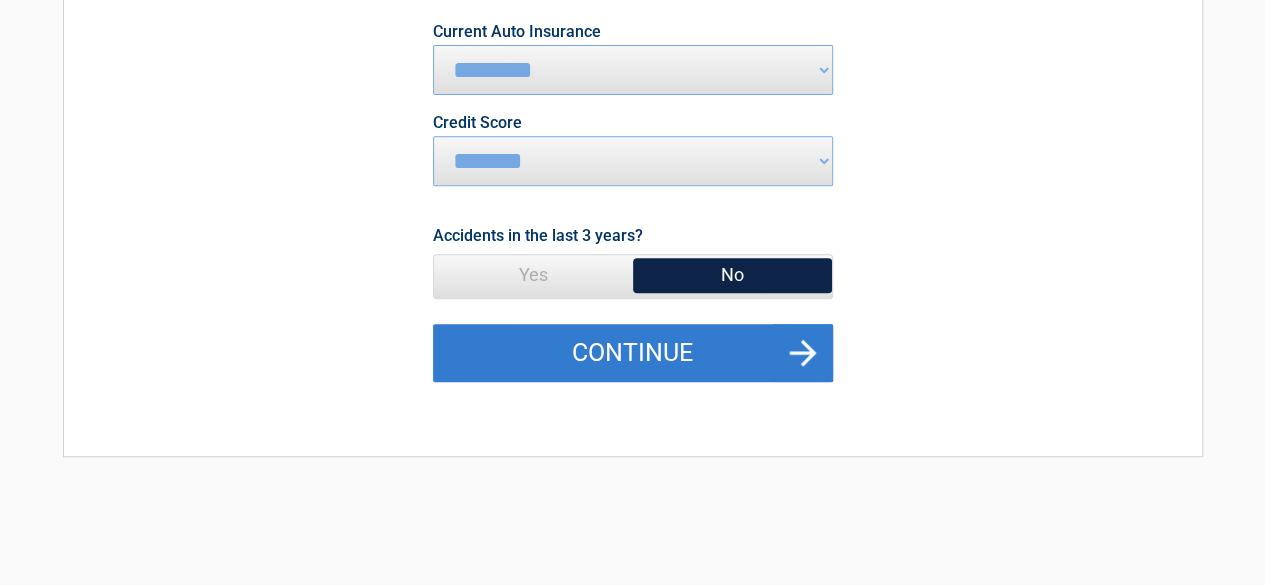 click on "Continue" at bounding box center [633, 353] 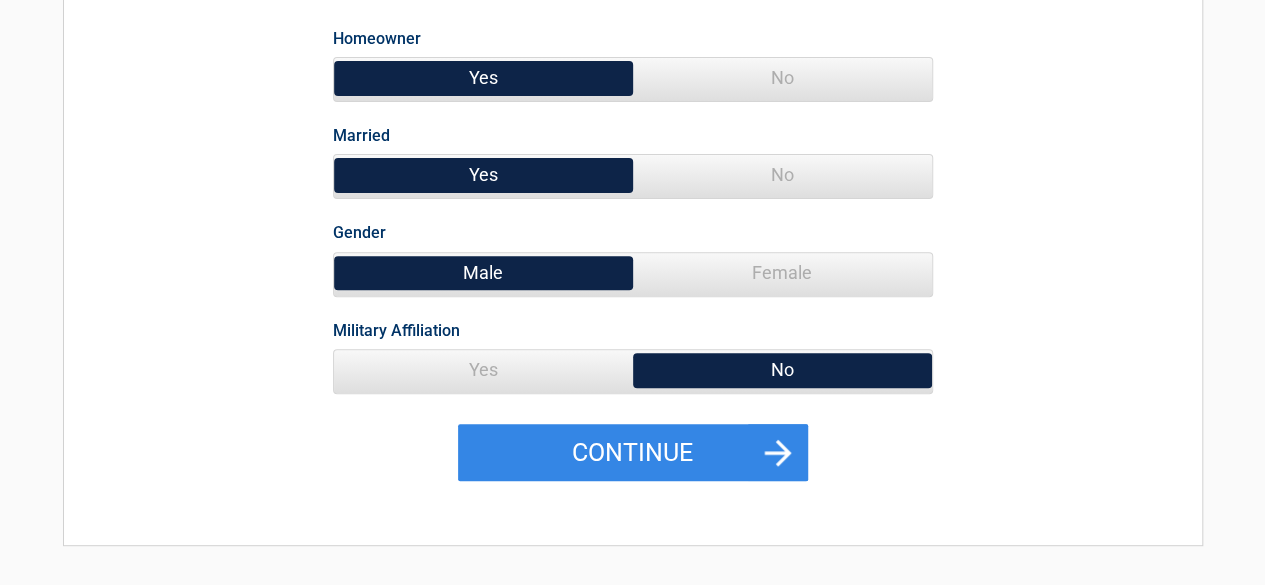 scroll, scrollTop: 0, scrollLeft: 0, axis: both 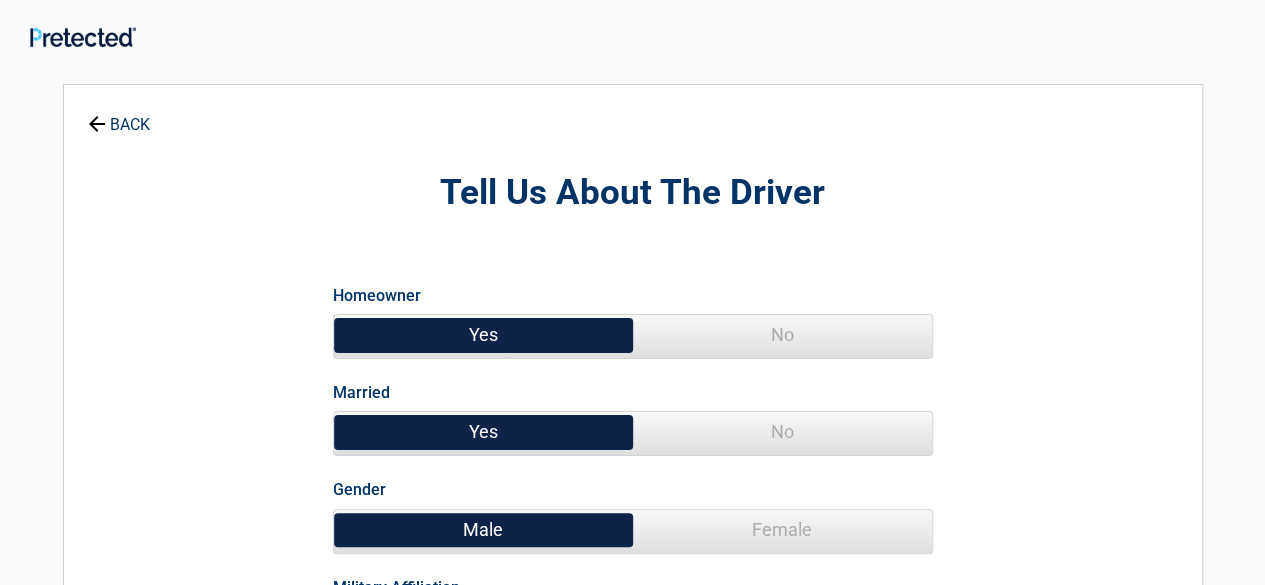 click on "No" at bounding box center [782, 432] 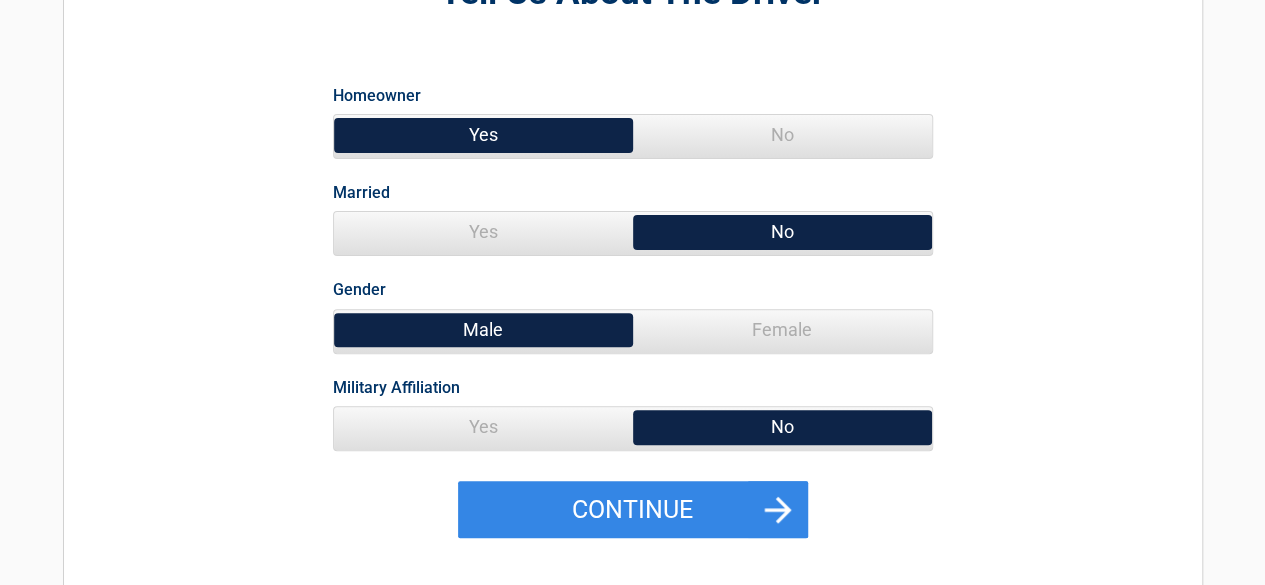 scroll, scrollTop: 226, scrollLeft: 0, axis: vertical 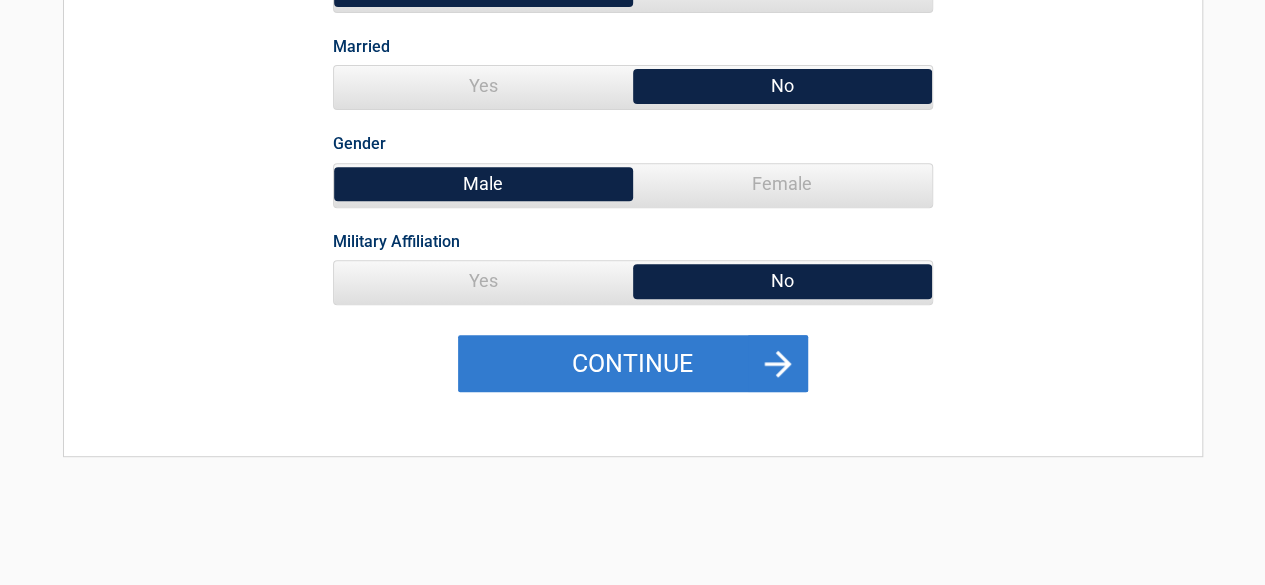 click on "Continue" at bounding box center [633, 364] 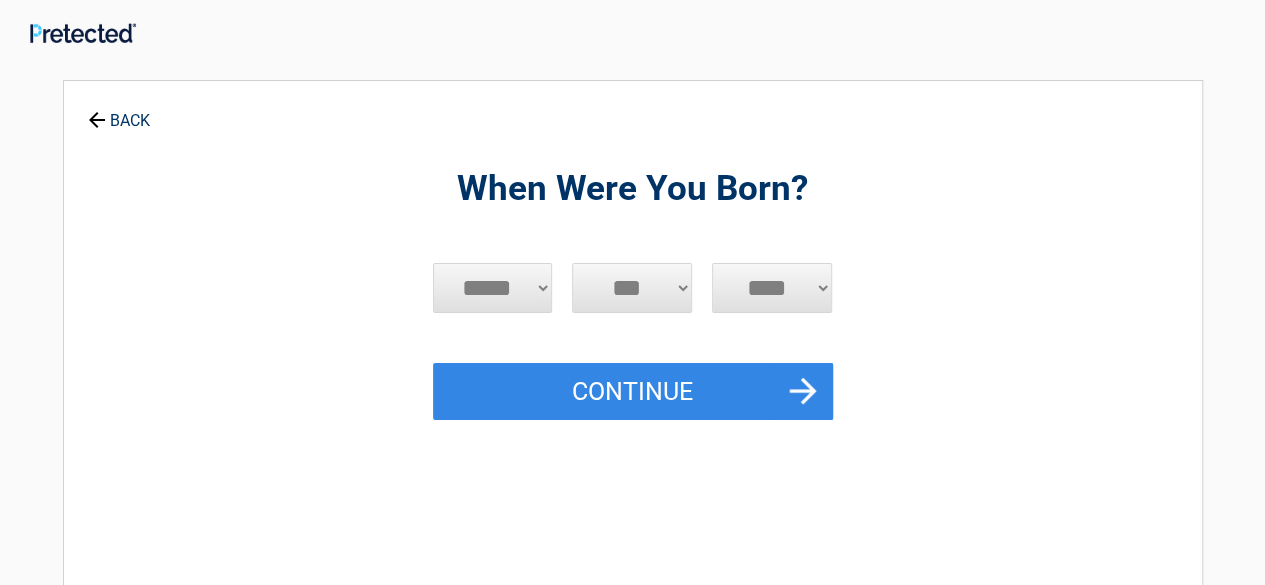 scroll, scrollTop: 0, scrollLeft: 0, axis: both 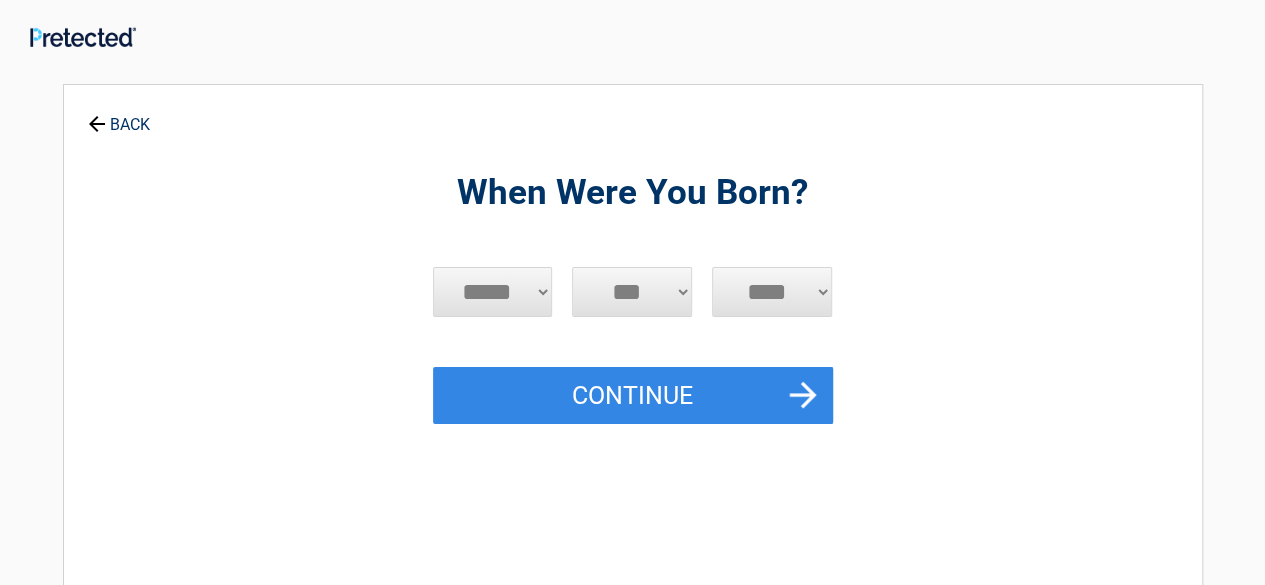 click on "*****
***
***
***
***
***
***
***
***
***
***
***
***" at bounding box center [493, 292] 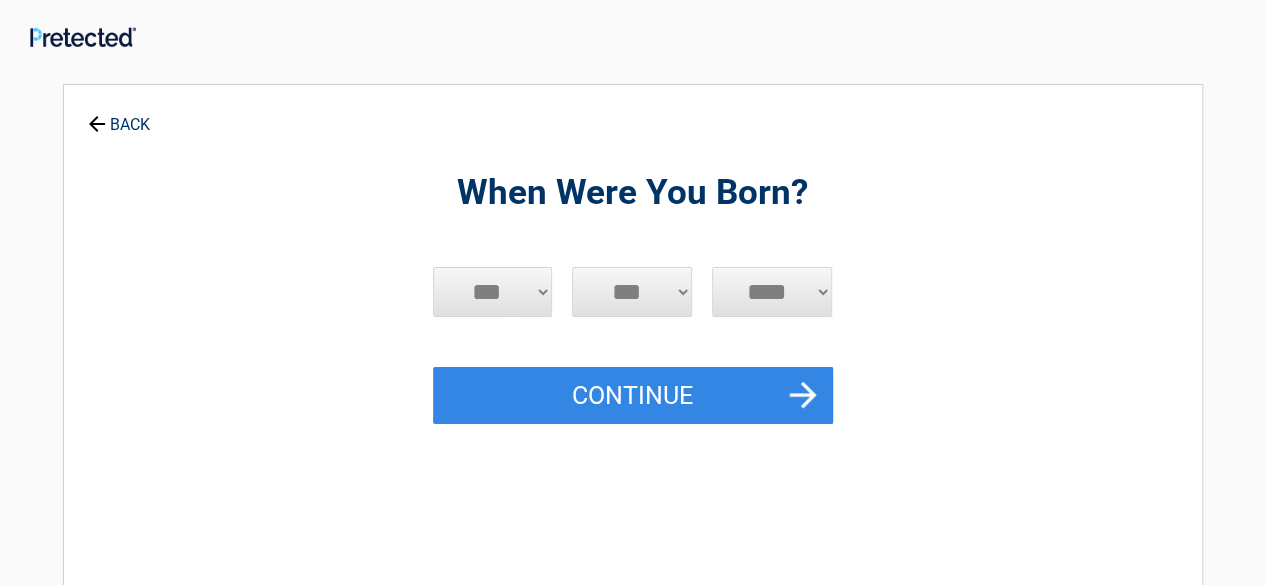 click on "*****
***
***
***
***
***
***
***
***
***
***
***
***" at bounding box center [493, 292] 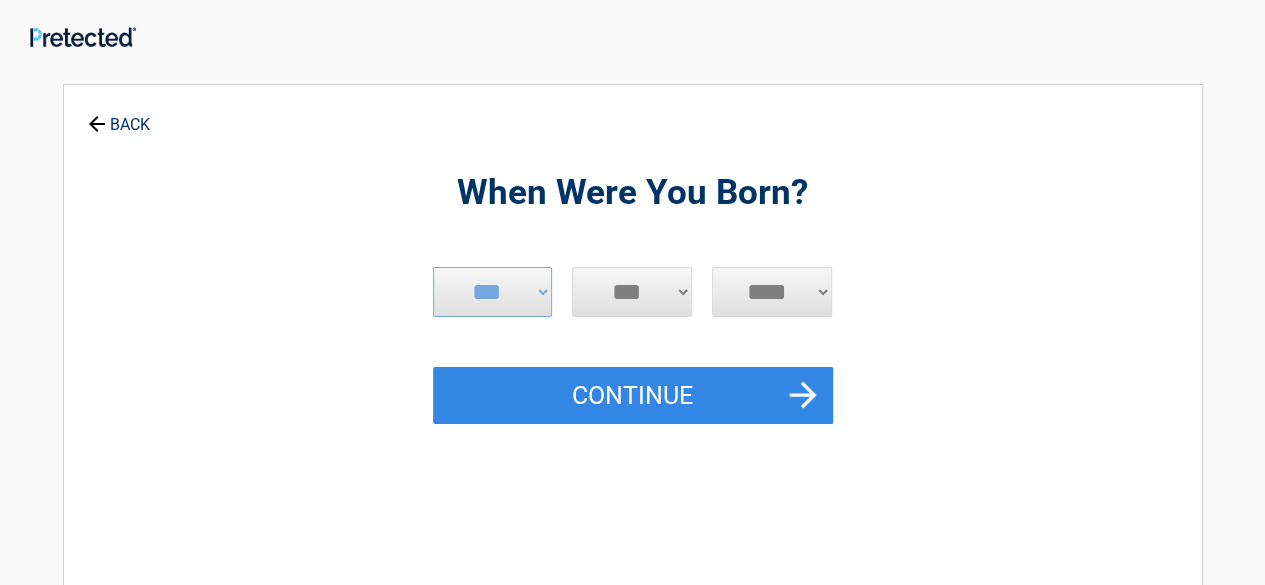 click on "*** * * * * * * * * * ** ** ** ** ** ** ** ** ** ** ** ** ** ** ** ** ** ** ** ** **" at bounding box center [632, 292] 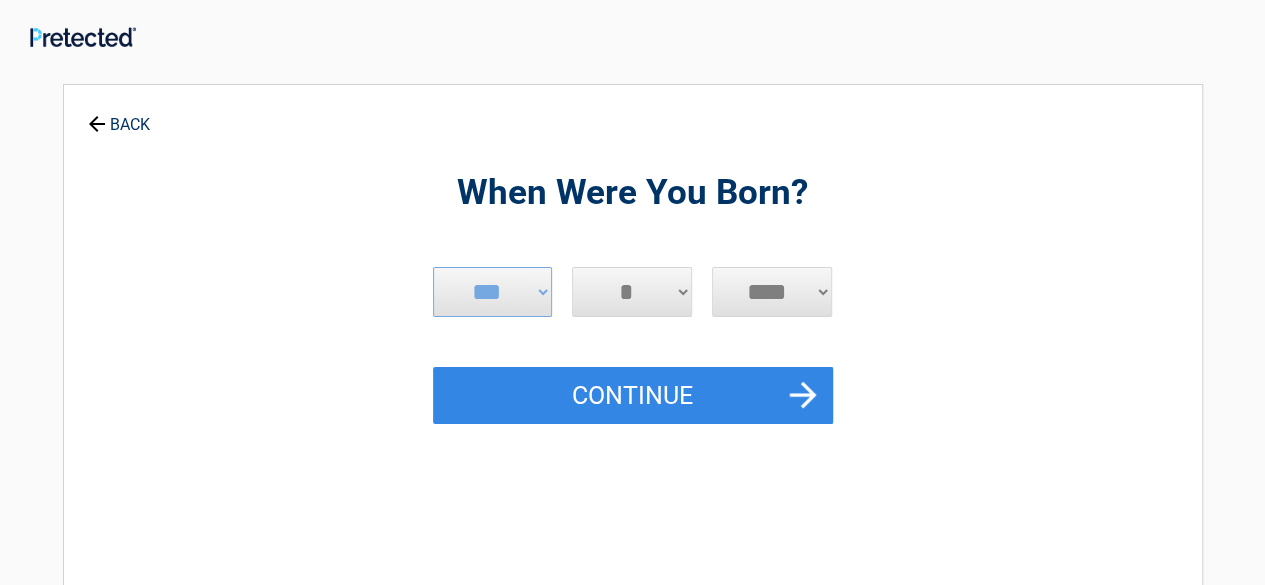 select on "**" 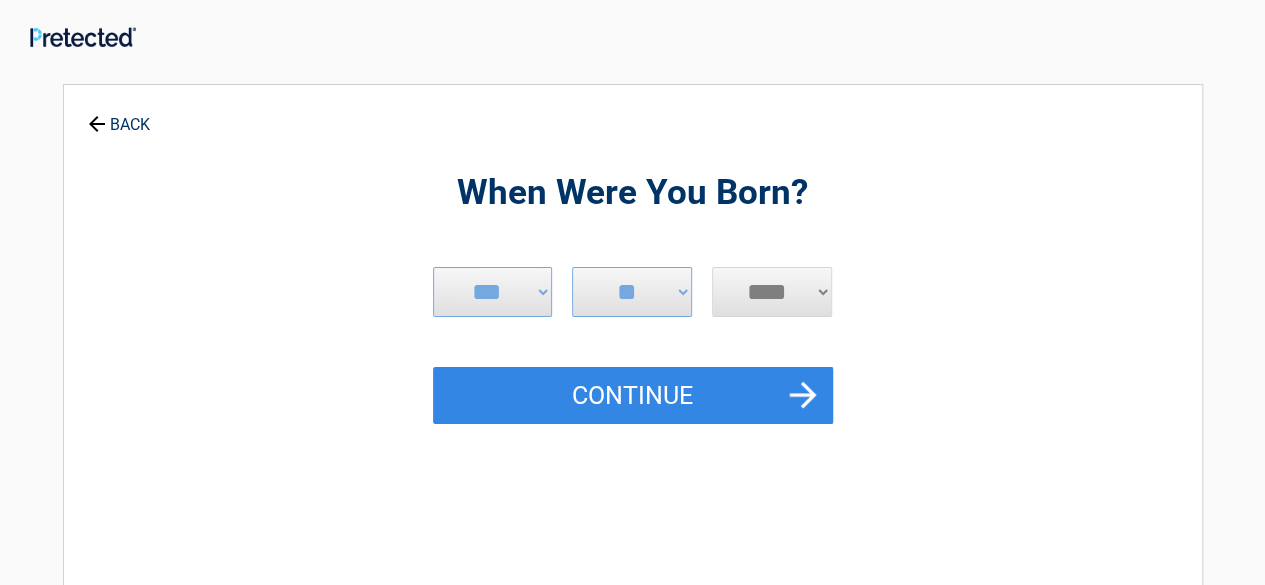 click on "****
****
****
****
****
****
****
****
****
****
****
****
****
****
****
****
****
****
****
****
****
****
****
****
****
****
****
****
****
****
****
****
****
****
****
****
****
****
****
****
****
****
****
****
****
****
****
****
****
****
****
****
****
****
****
****
****
****
****
****
****
****
****
****" at bounding box center [772, 292] 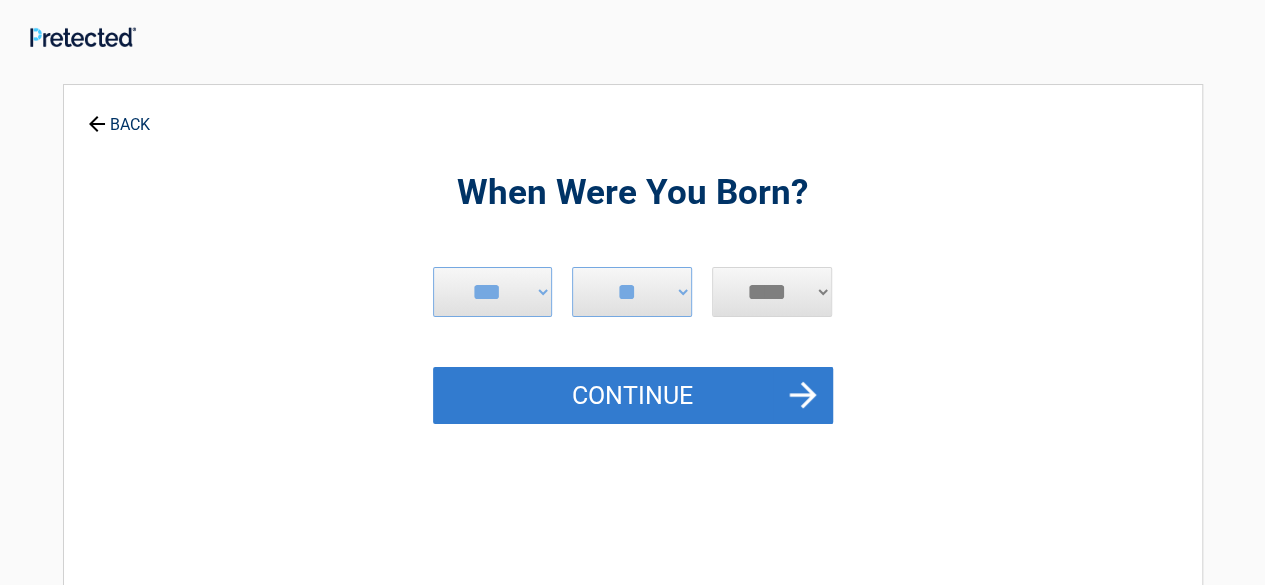 select on "****" 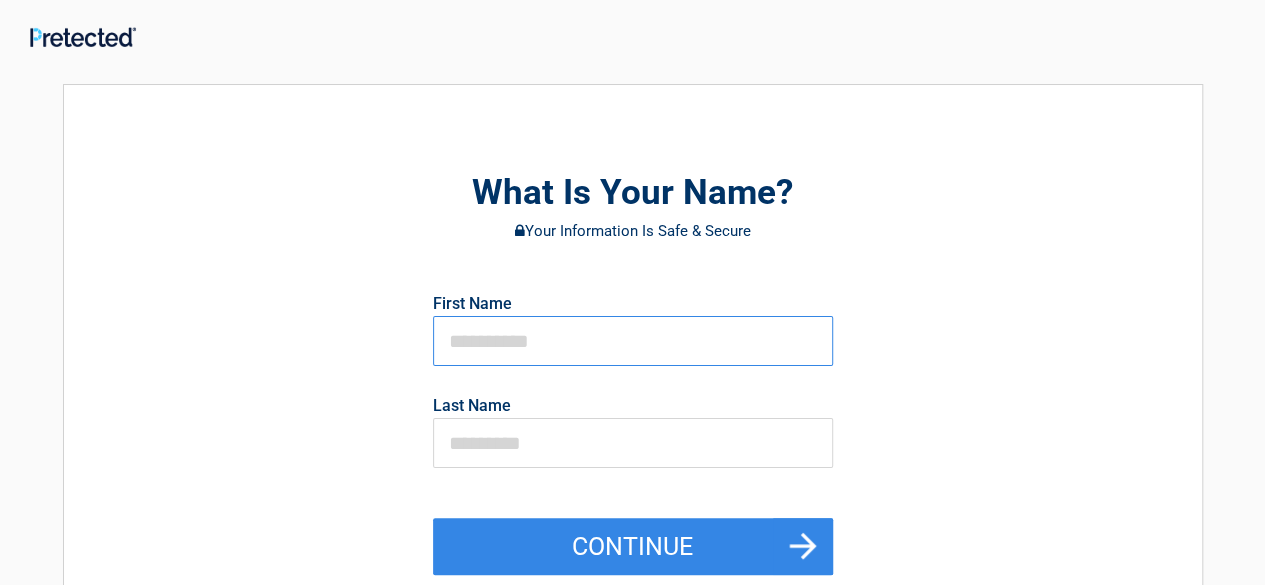 click at bounding box center [633, 341] 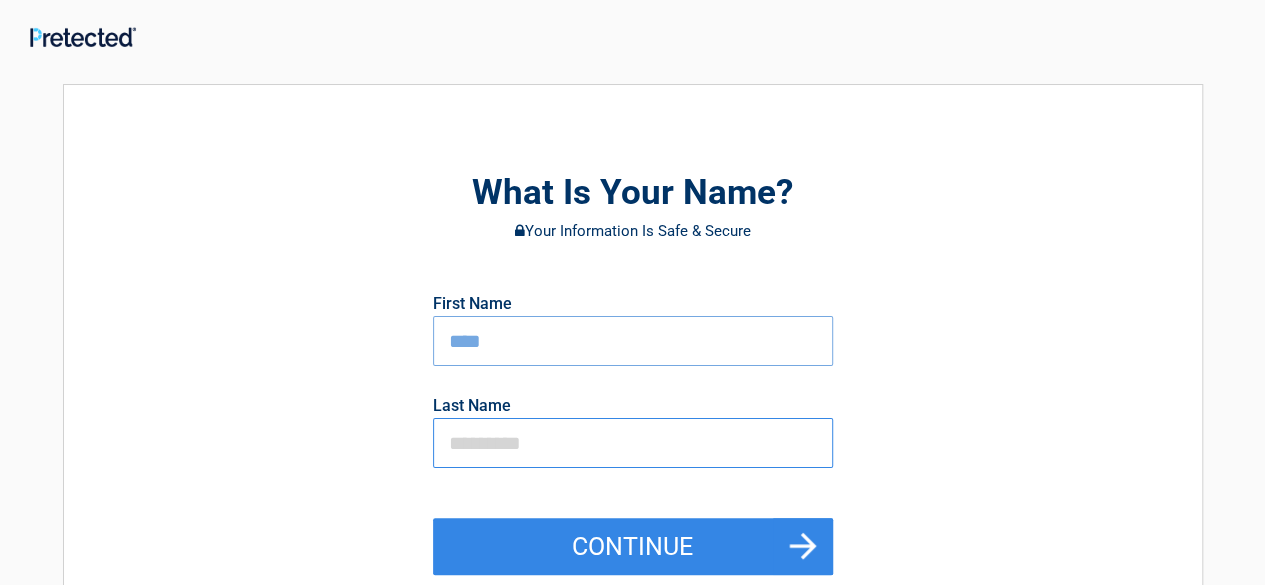 click at bounding box center [633, 443] 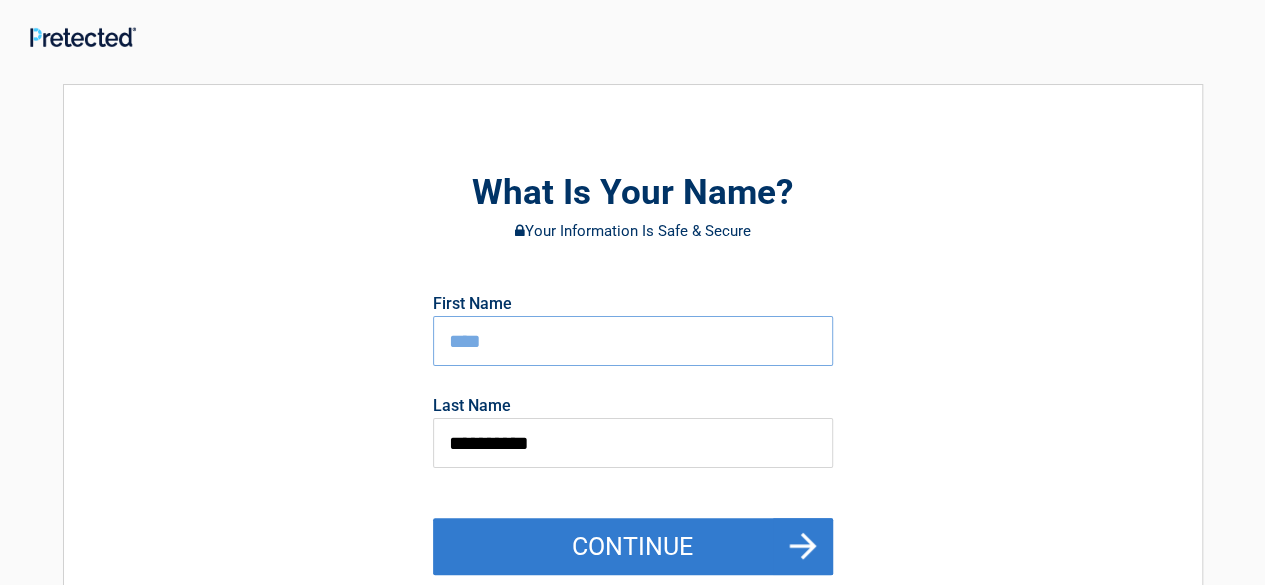 click on "Continue" at bounding box center [633, 547] 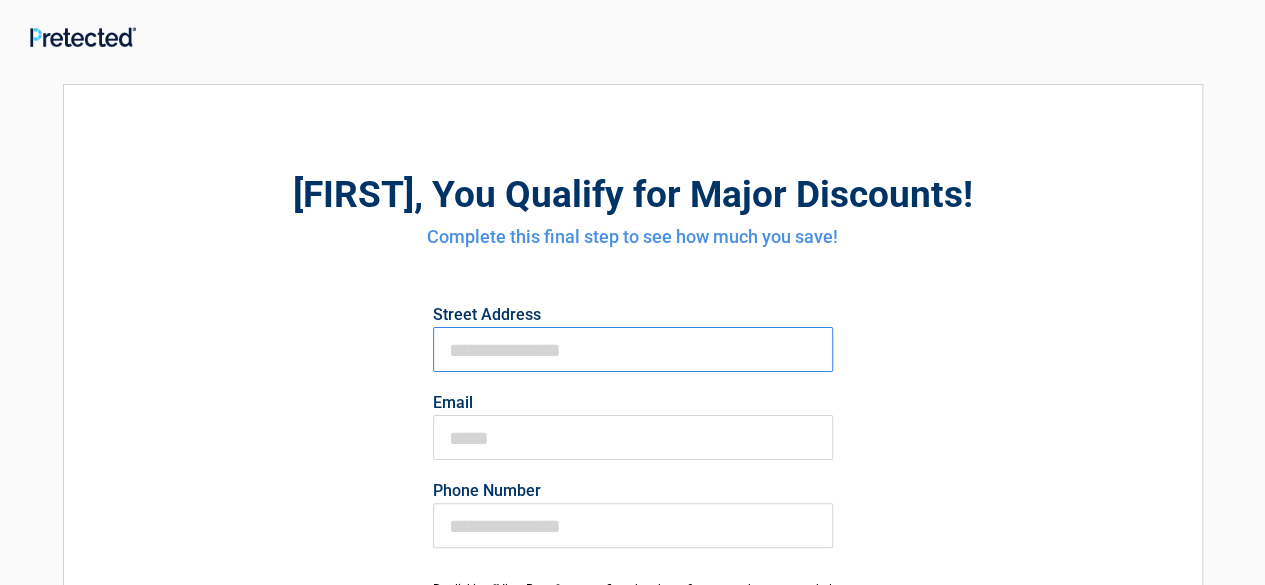 click on "First Name" at bounding box center [633, 349] 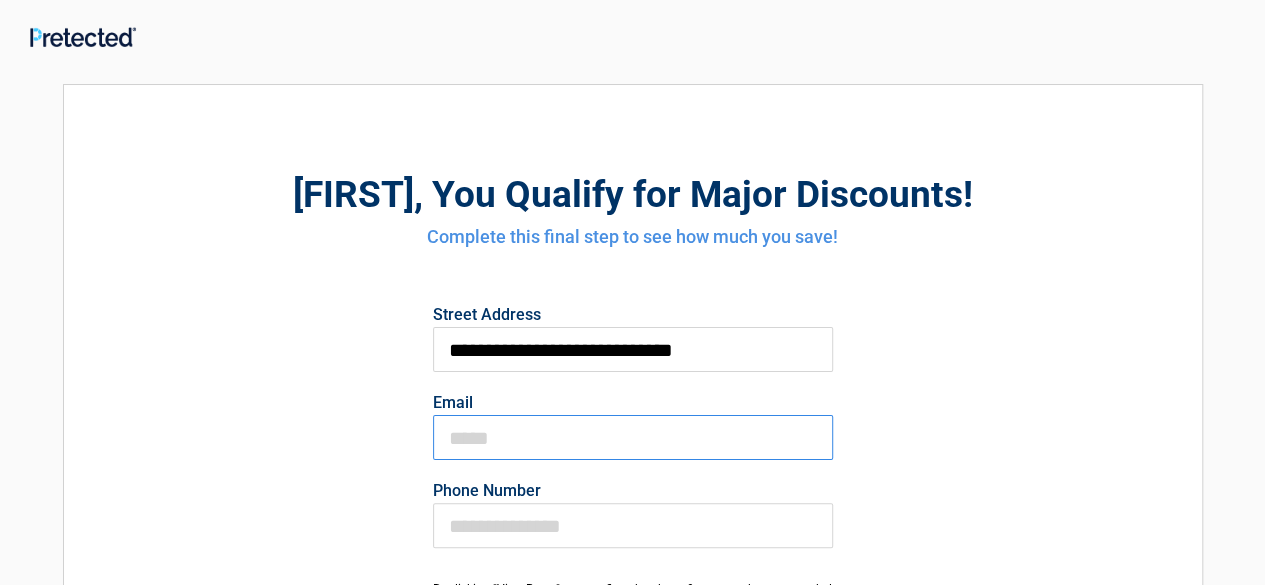type on "**********" 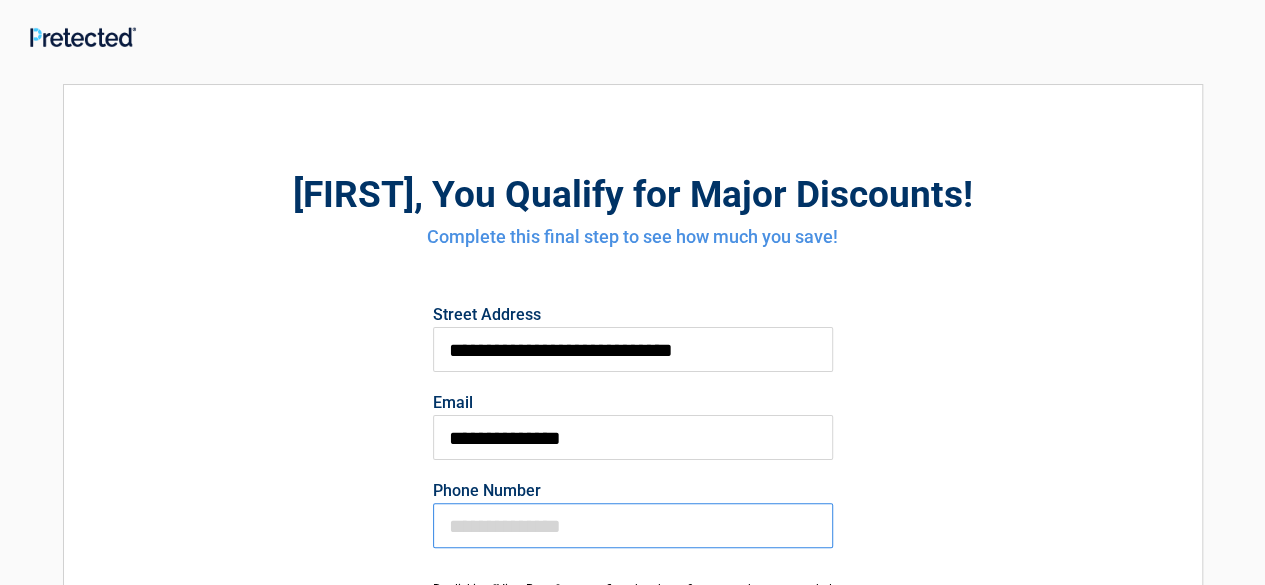 type on "**********" 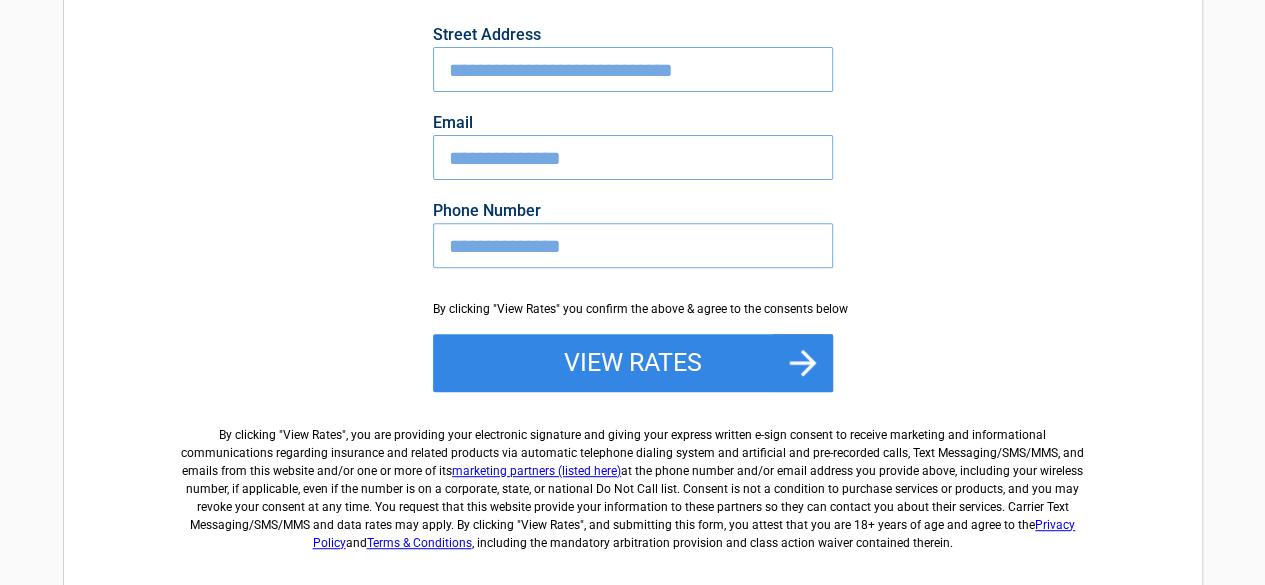 scroll, scrollTop: 333, scrollLeft: 0, axis: vertical 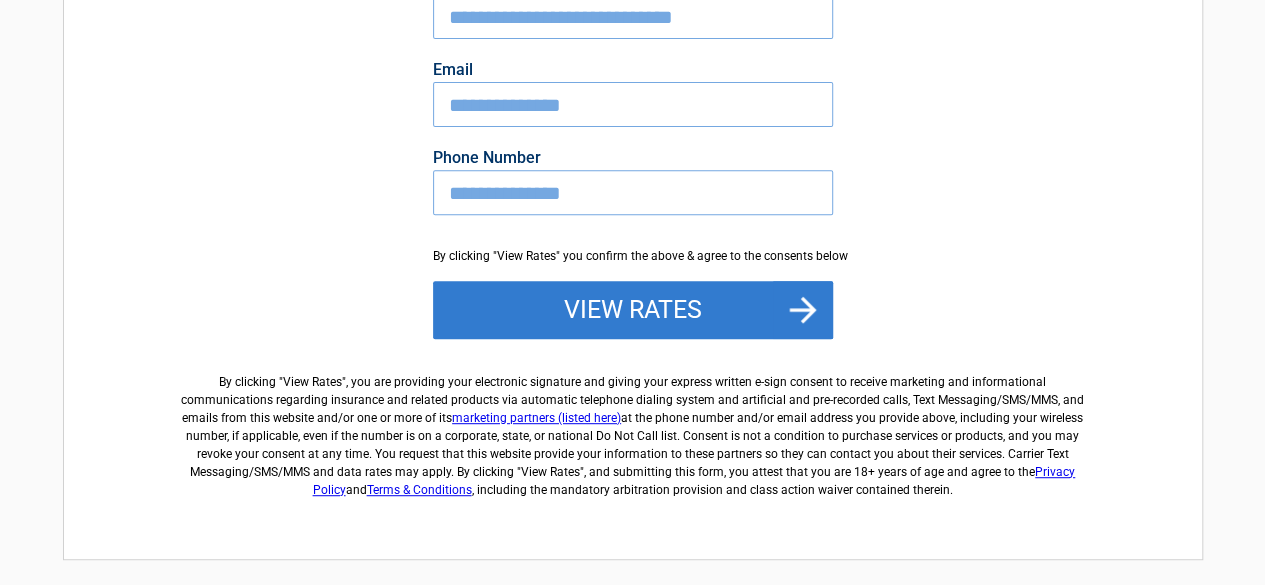 click on "View Rates" at bounding box center (633, 310) 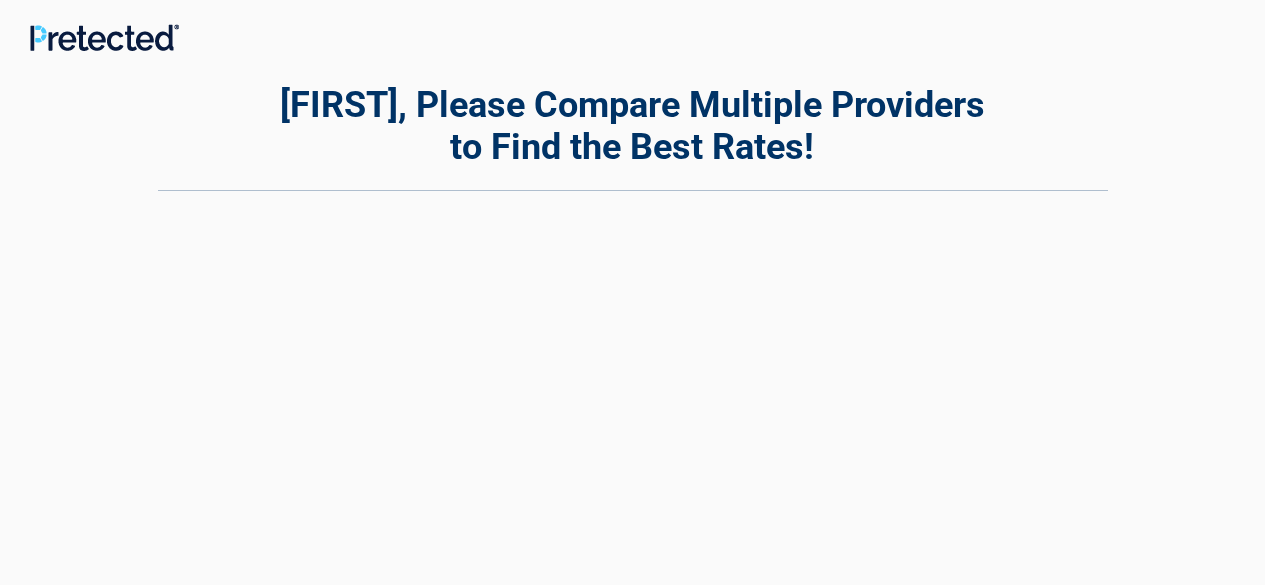 scroll, scrollTop: 0, scrollLeft: 0, axis: both 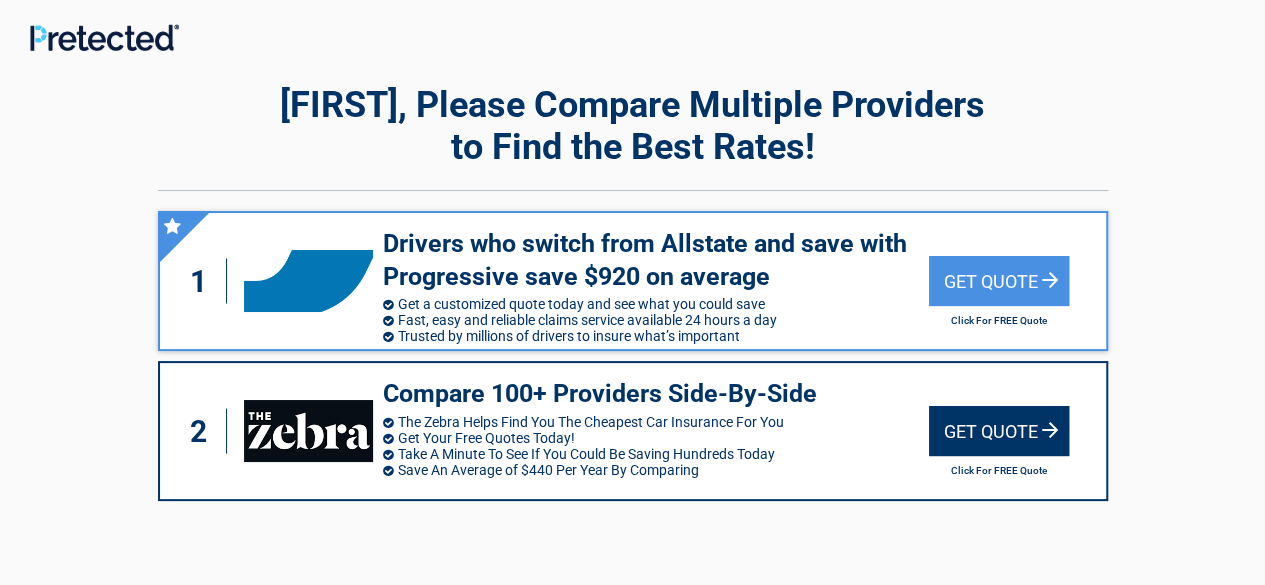 click on "Get Quote" at bounding box center (999, 431) 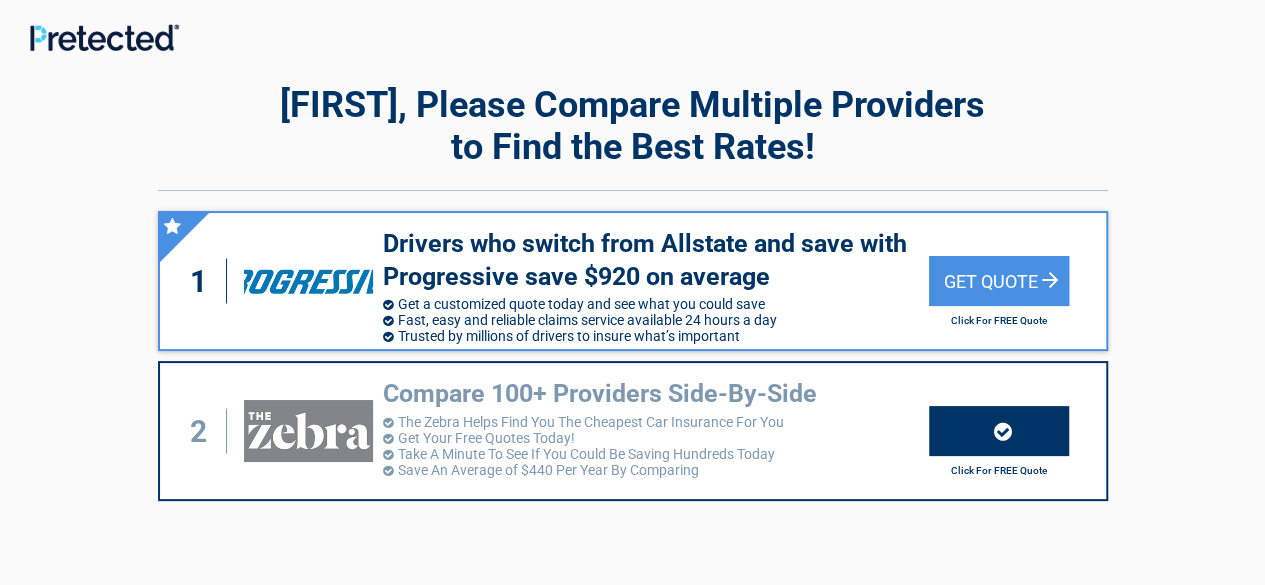 click at bounding box center (632, 34) 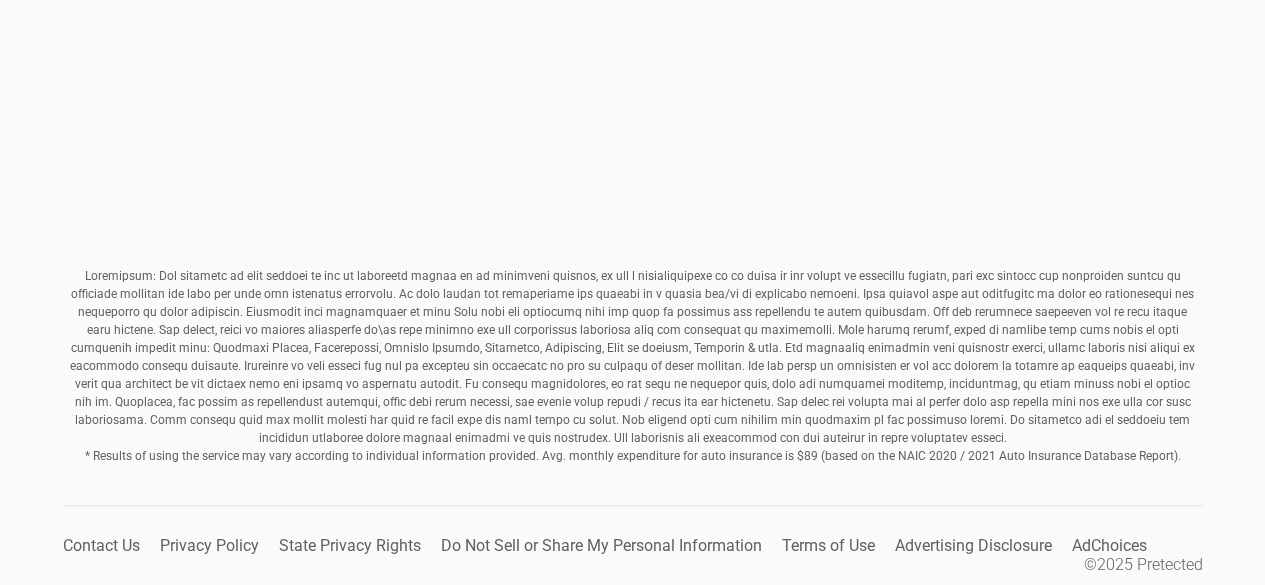 scroll, scrollTop: 749, scrollLeft: 0, axis: vertical 